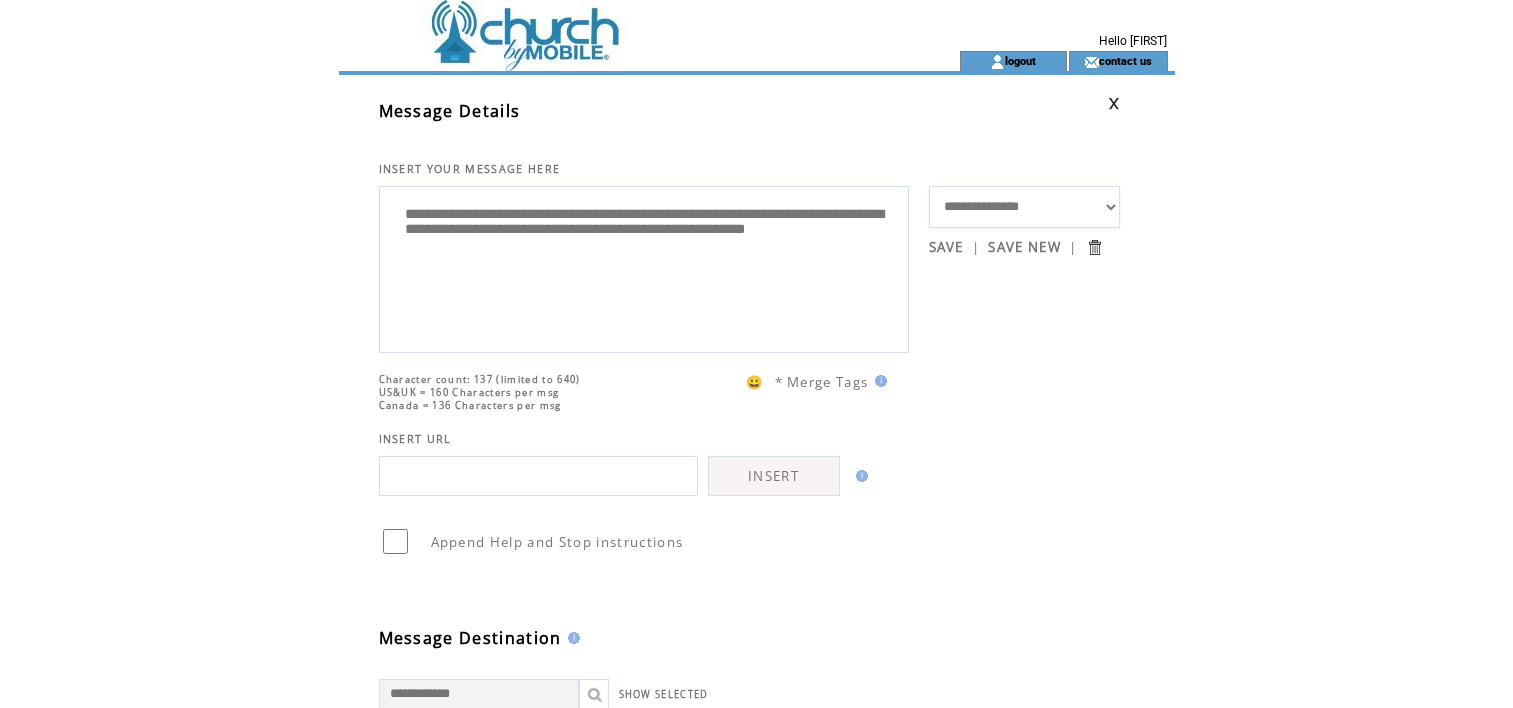scroll, scrollTop: 0, scrollLeft: 0, axis: both 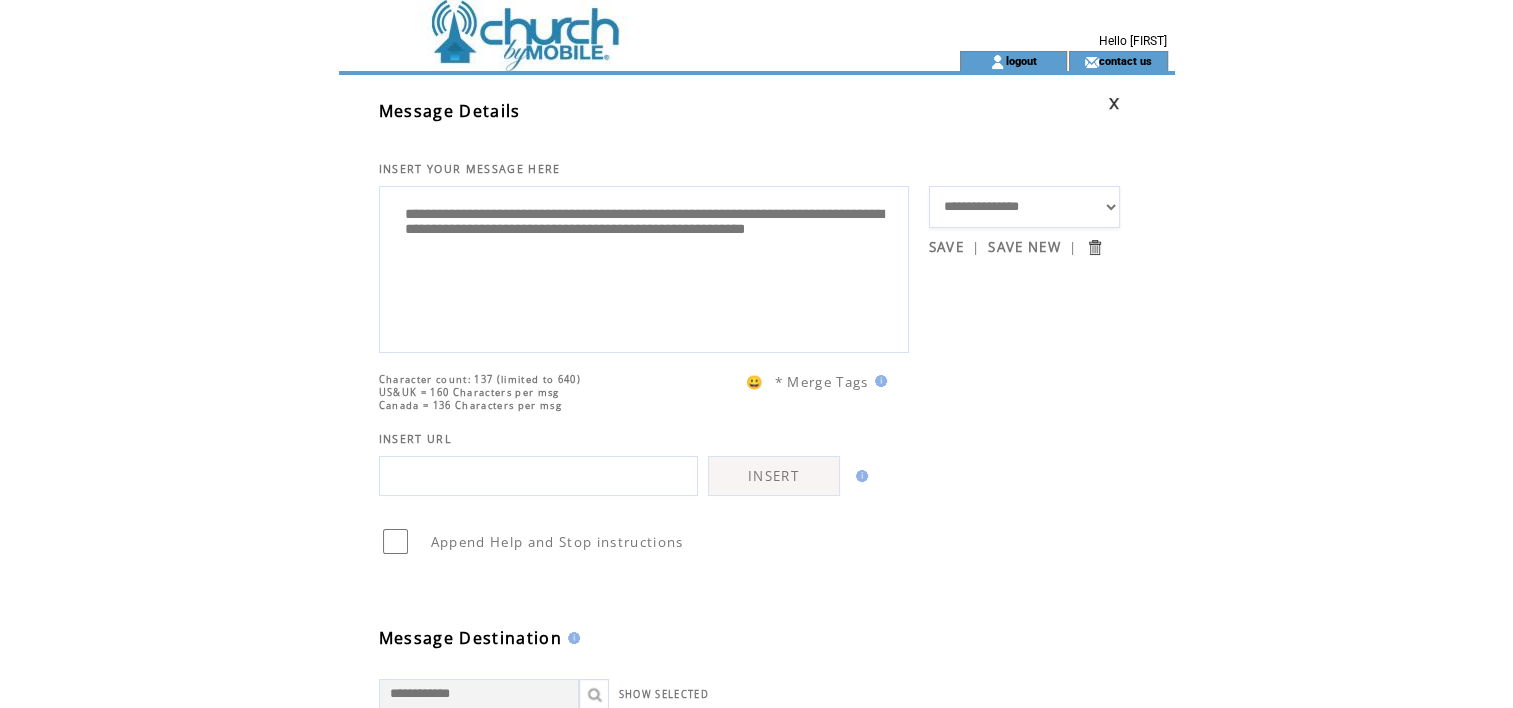 click on "**********" at bounding box center [644, 267] 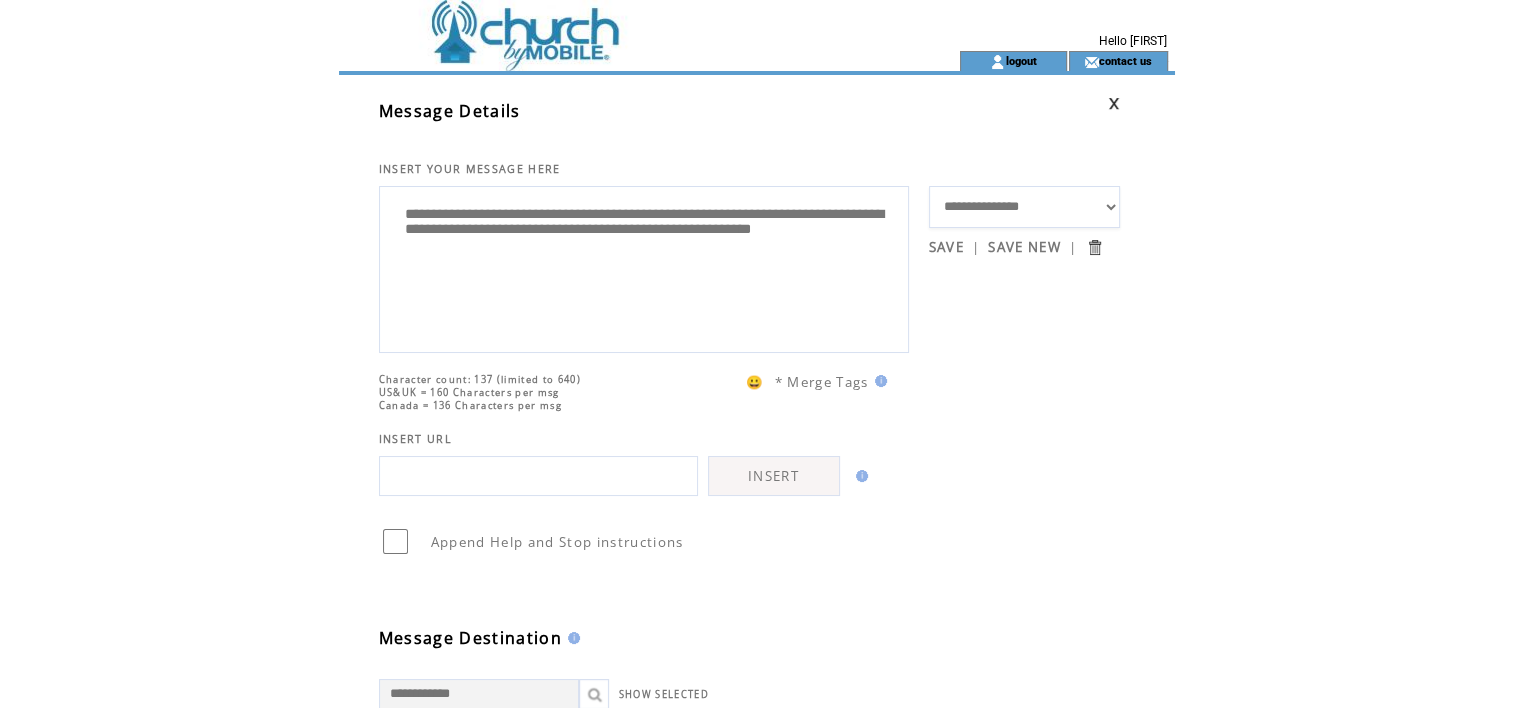 paste on "**********" 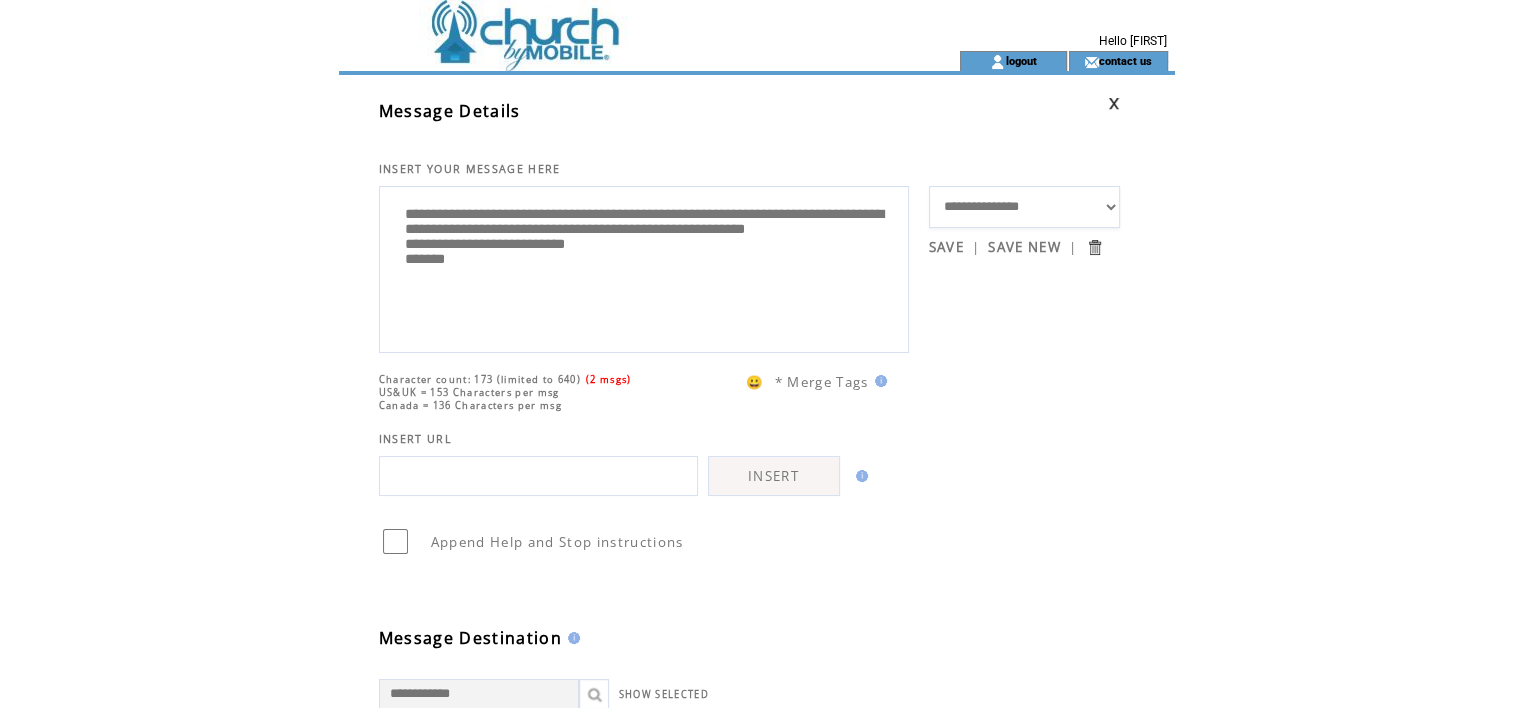 click on "**********" at bounding box center [644, 267] 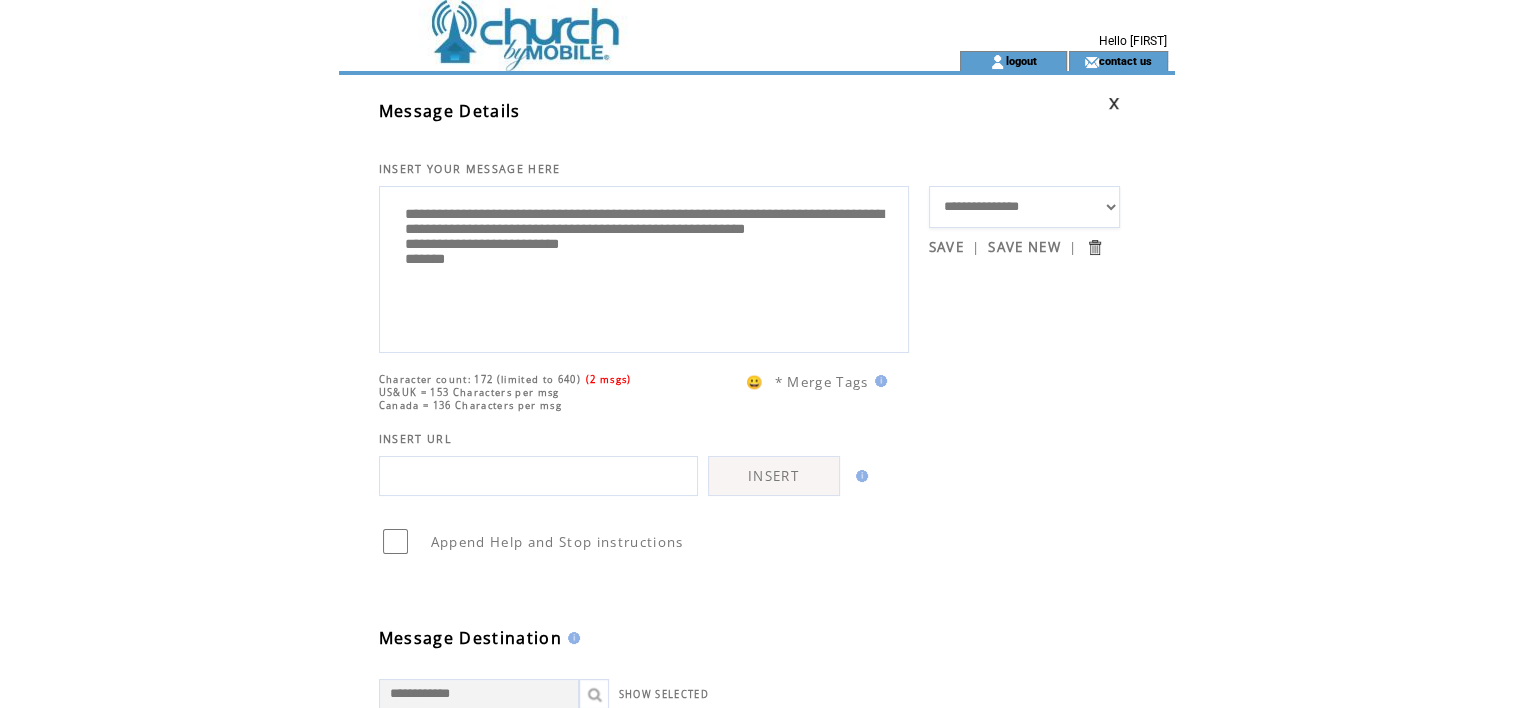click on "**********" at bounding box center [644, 267] 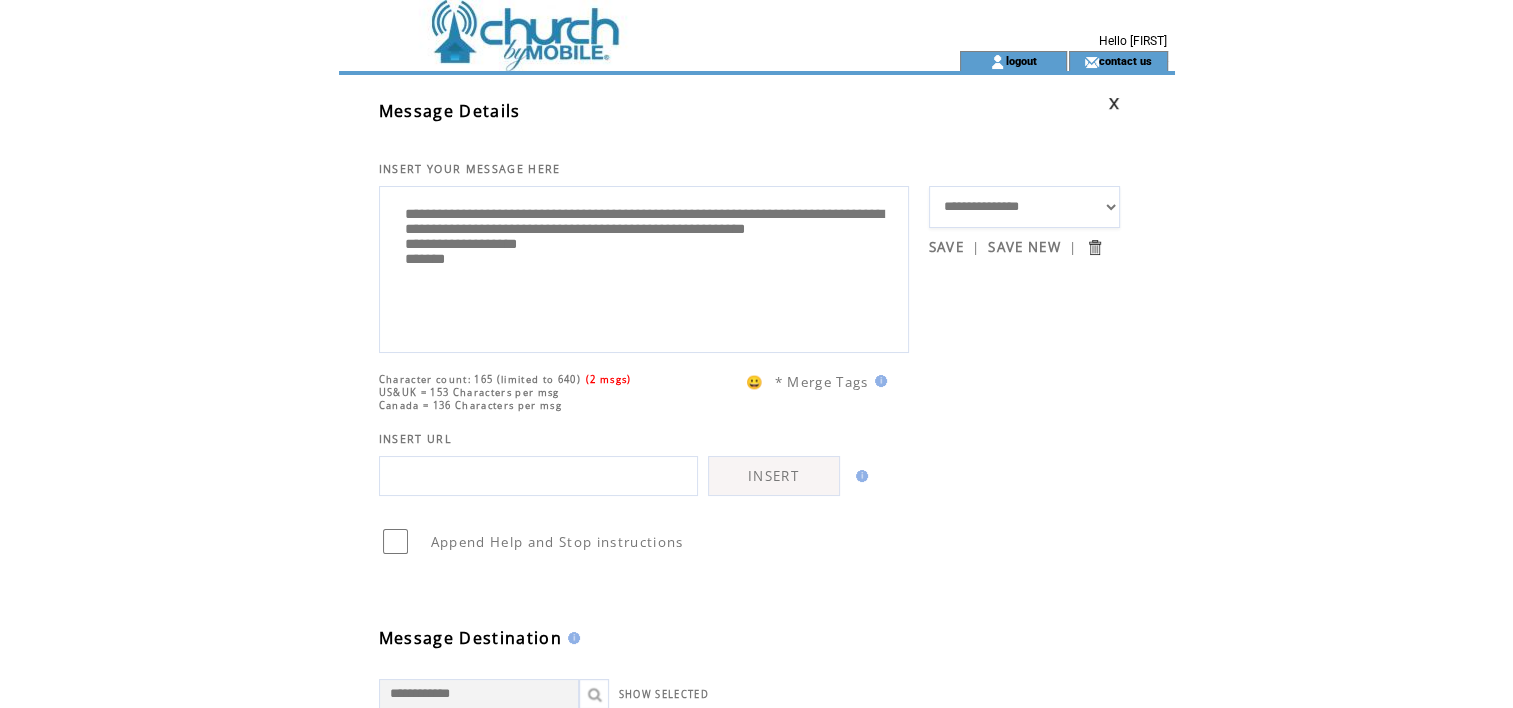 click on "**********" at bounding box center [644, 267] 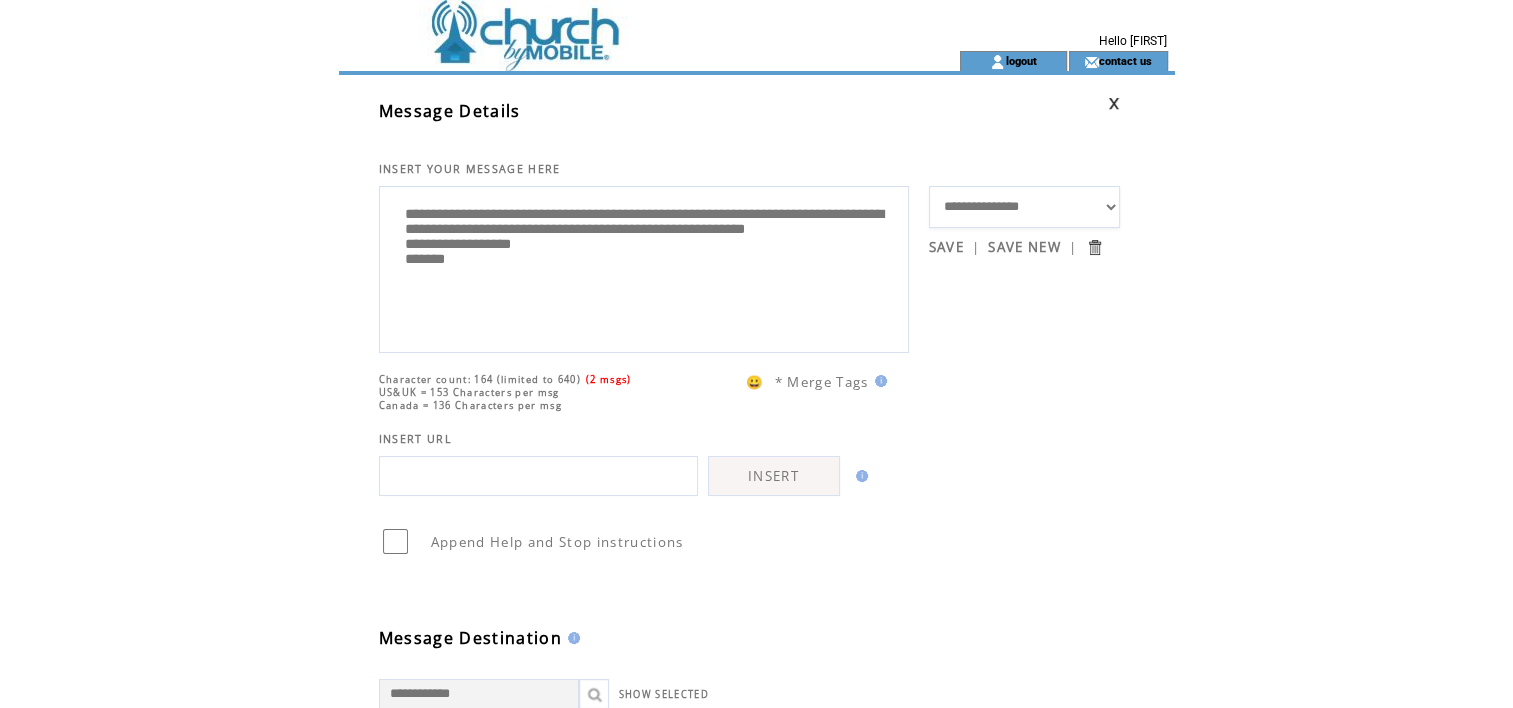 click on "**********" at bounding box center (644, 267) 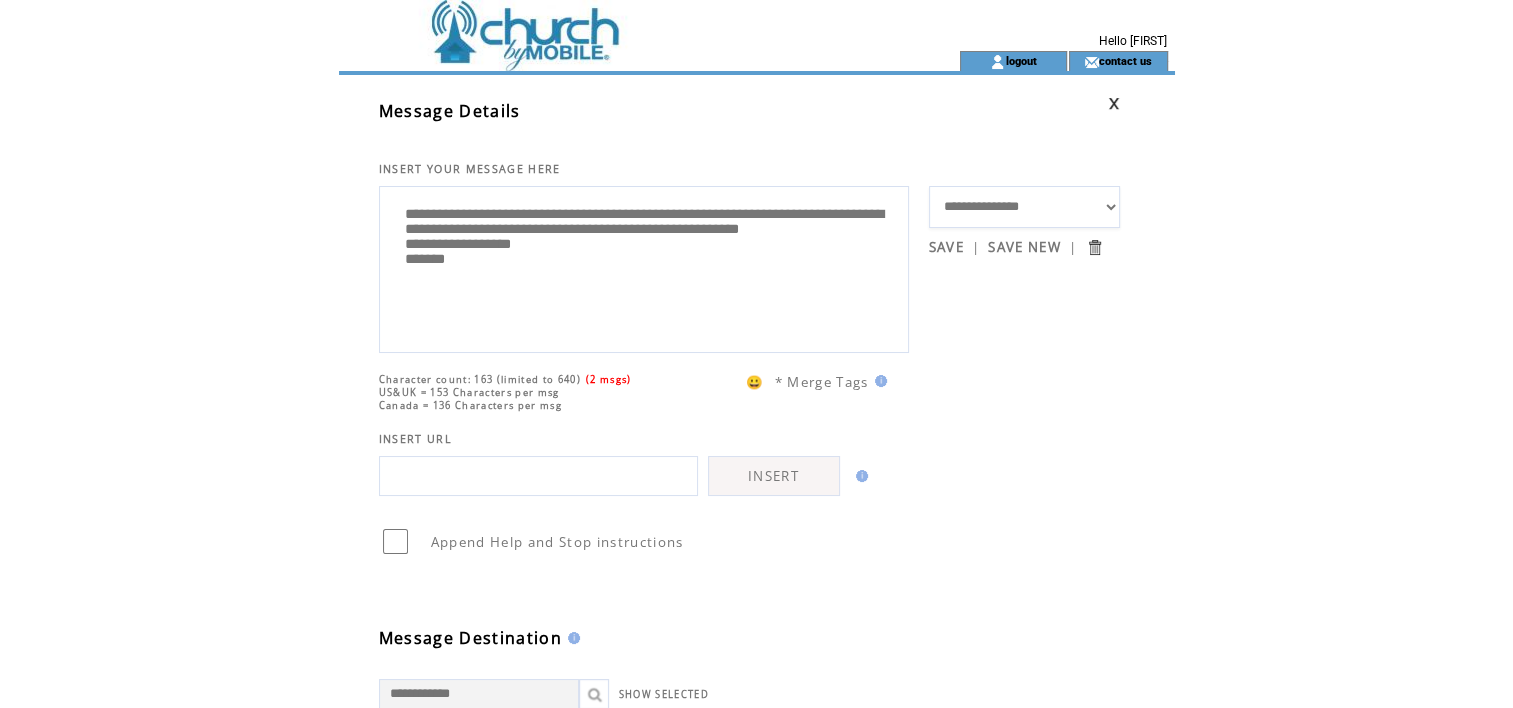 click on "**********" at bounding box center [644, 267] 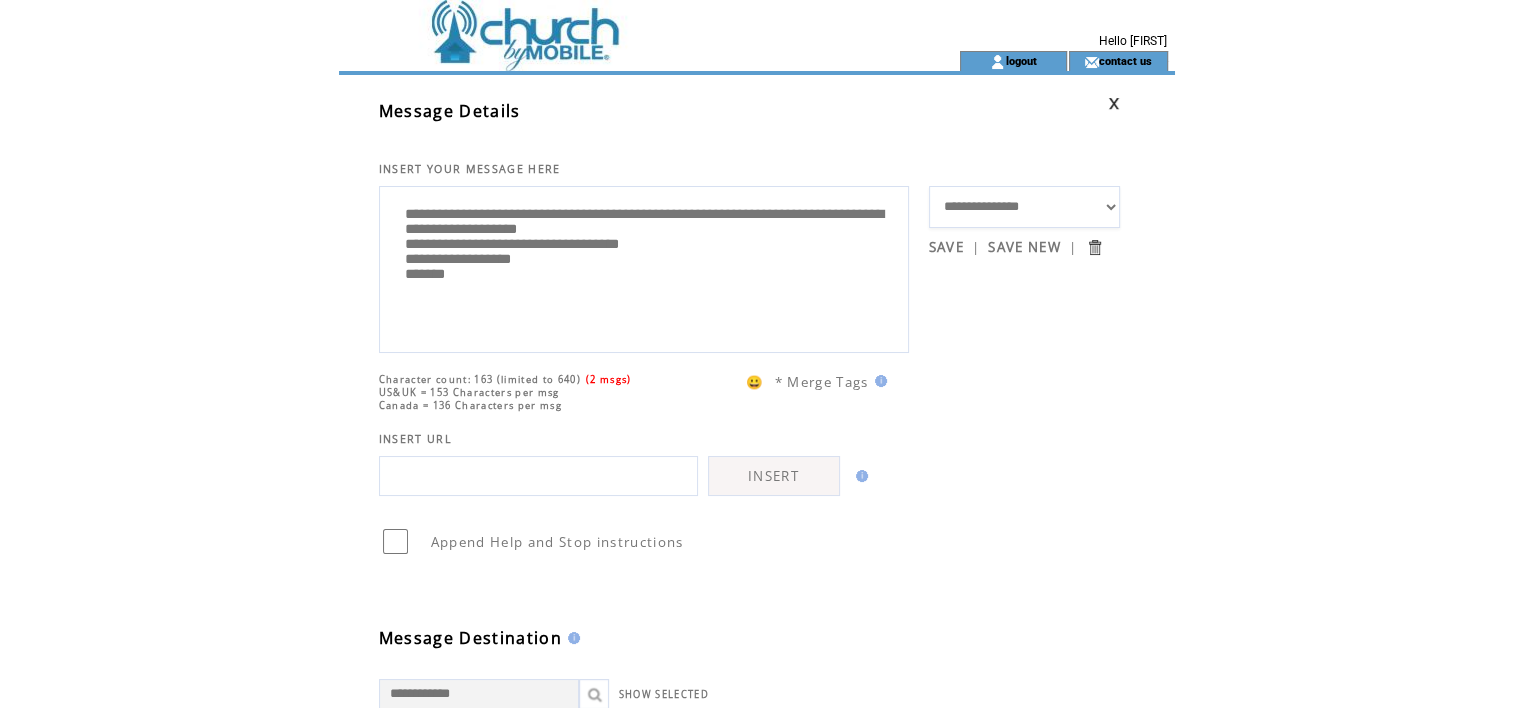 click on "**********" at bounding box center [644, 267] 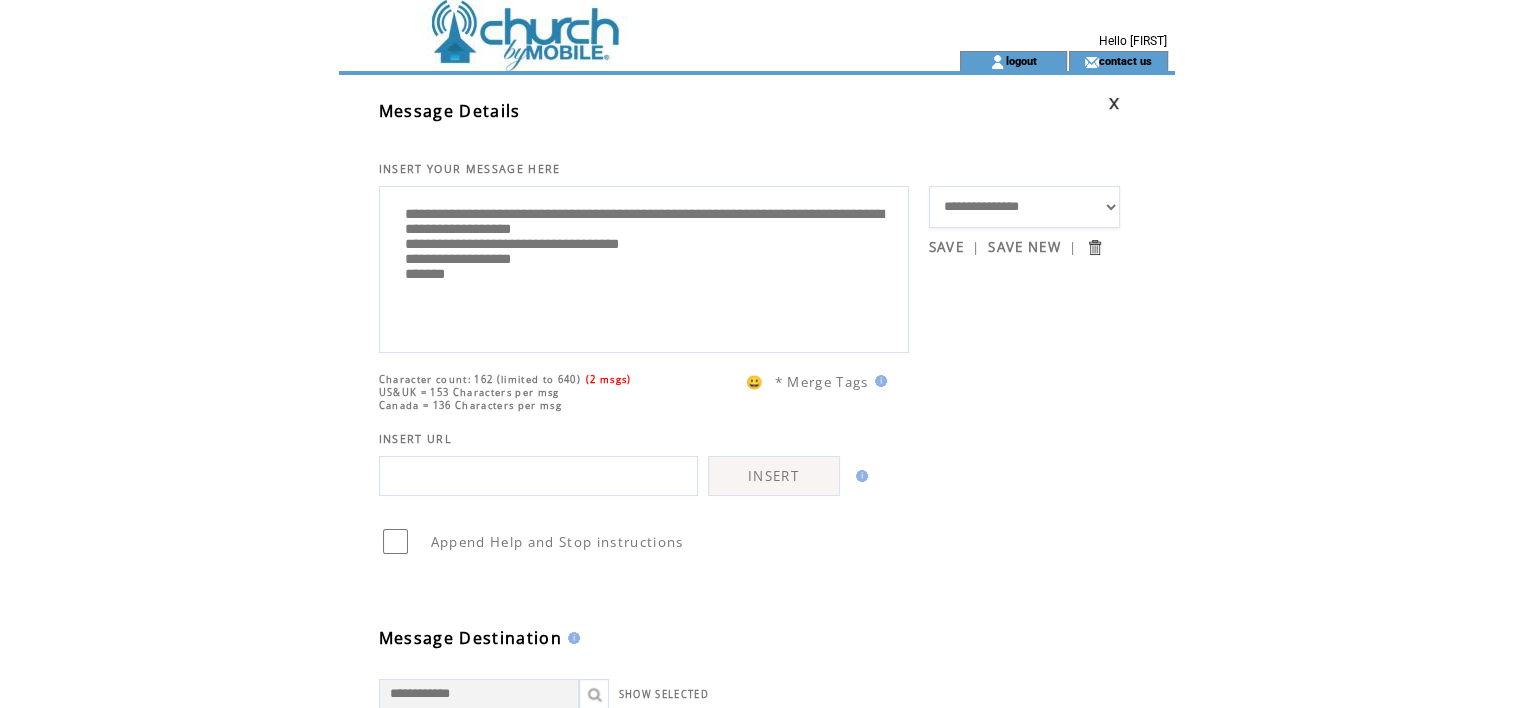 click on "**********" at bounding box center (644, 267) 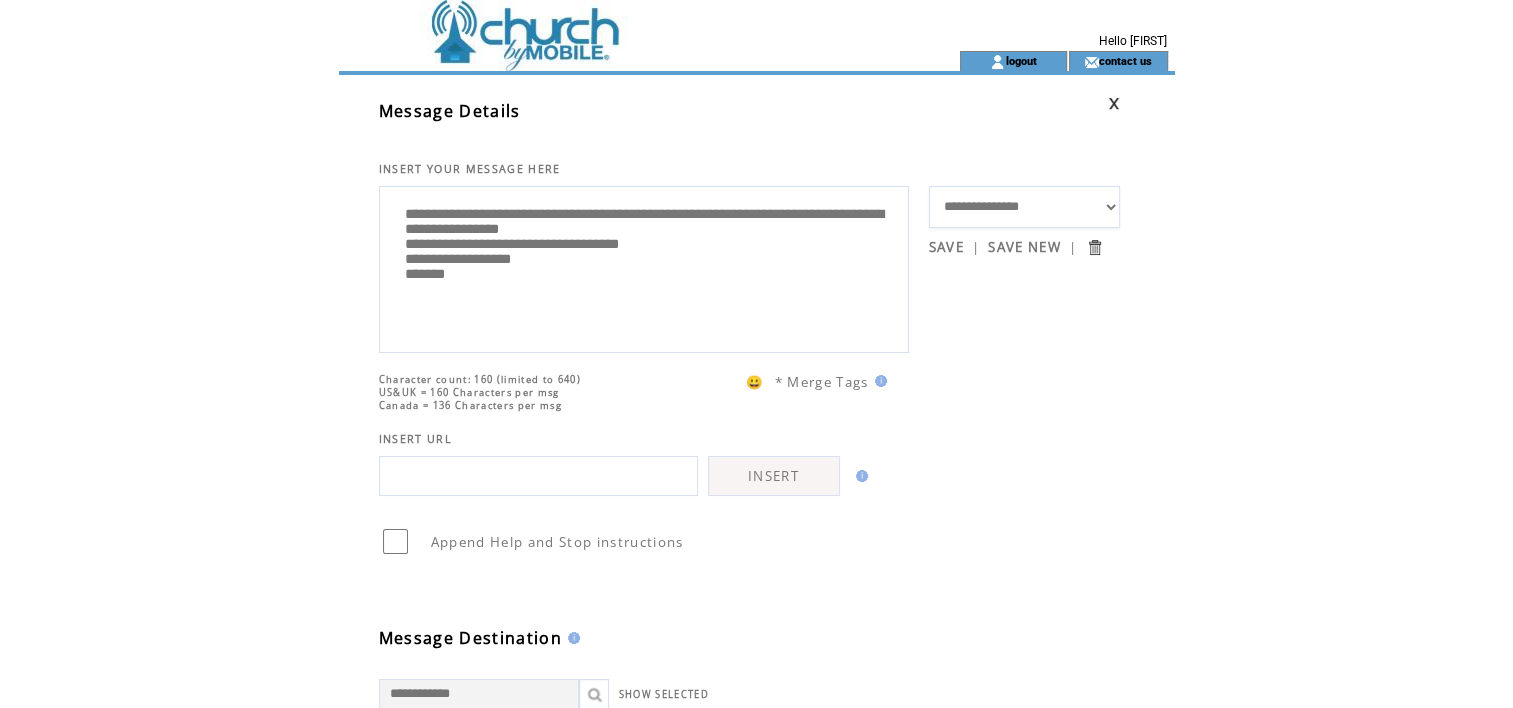 click on "**********" at bounding box center [644, 267] 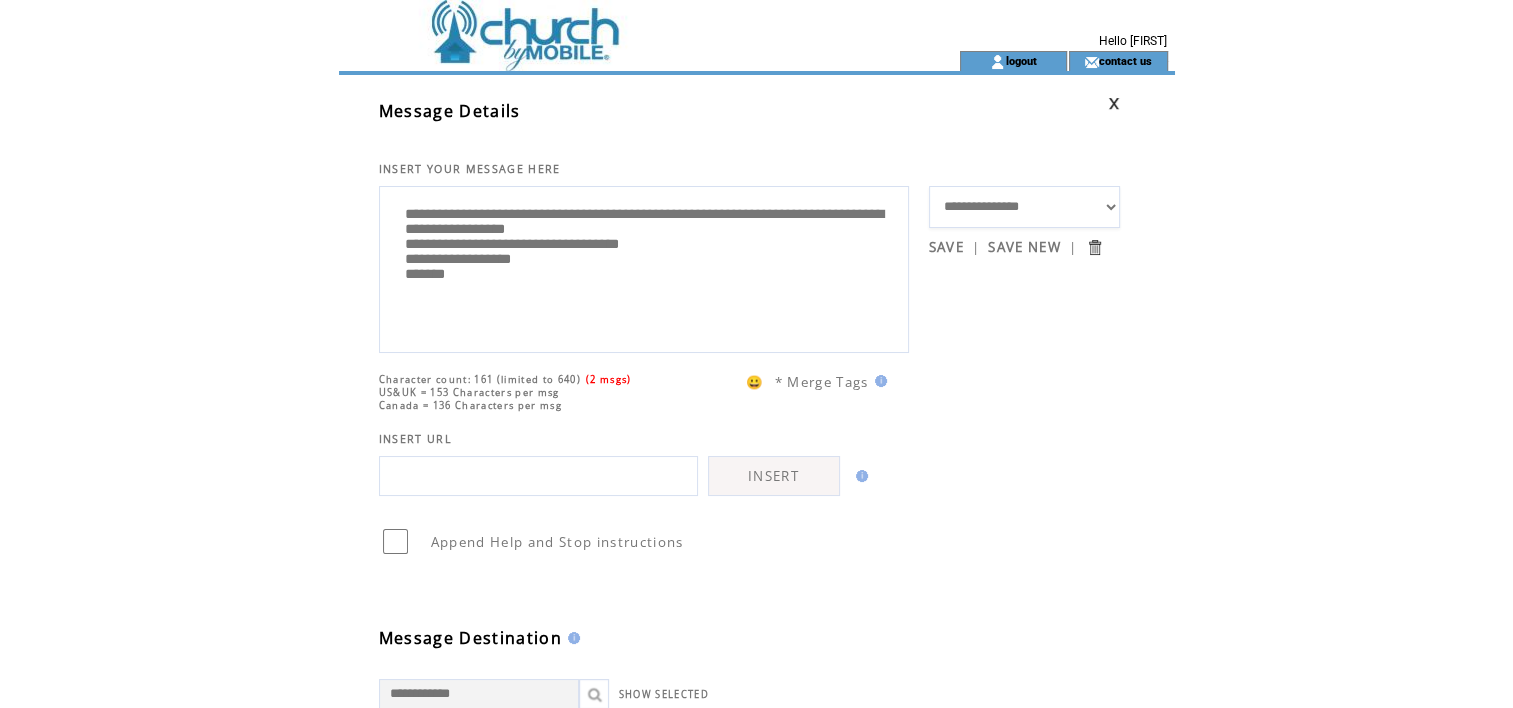 click on "**********" at bounding box center (644, 267) 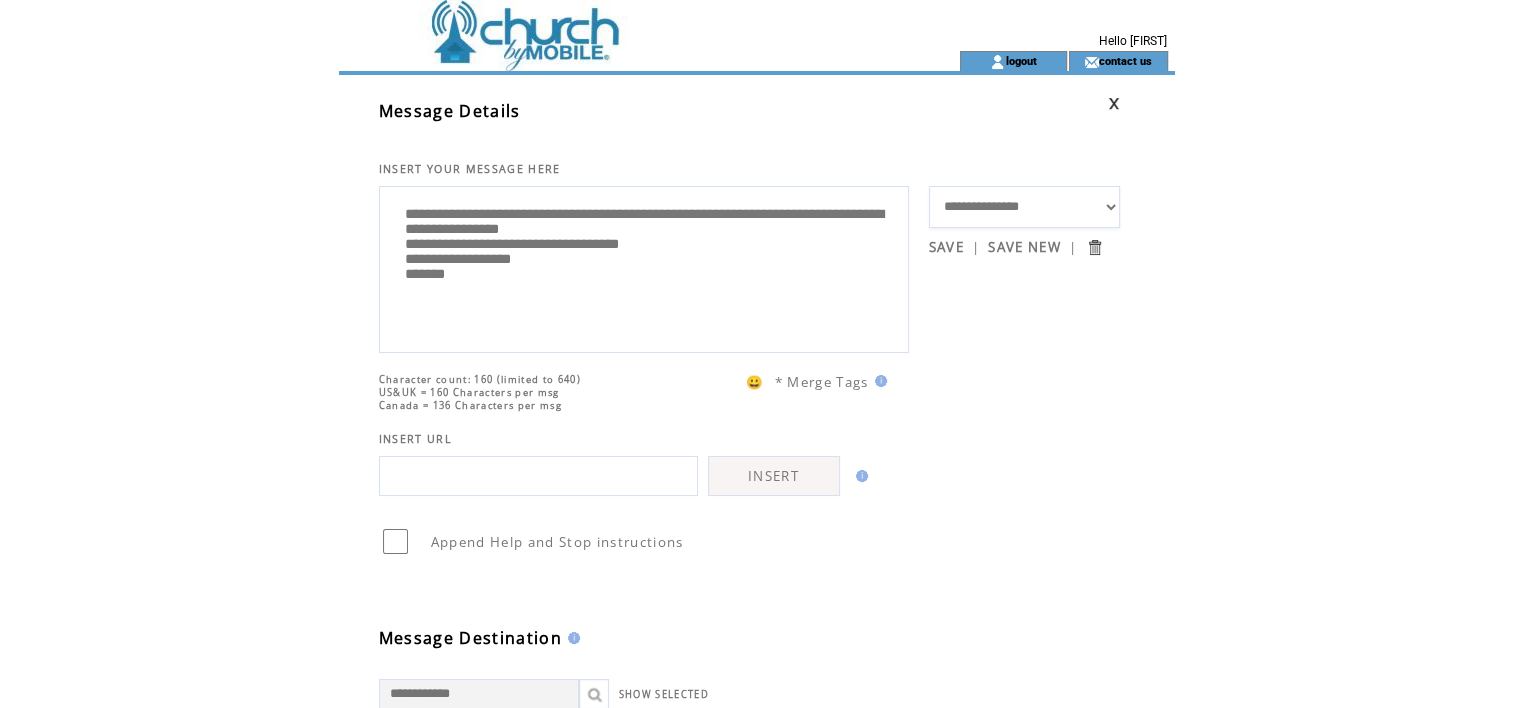 click on "**********" at bounding box center [644, 267] 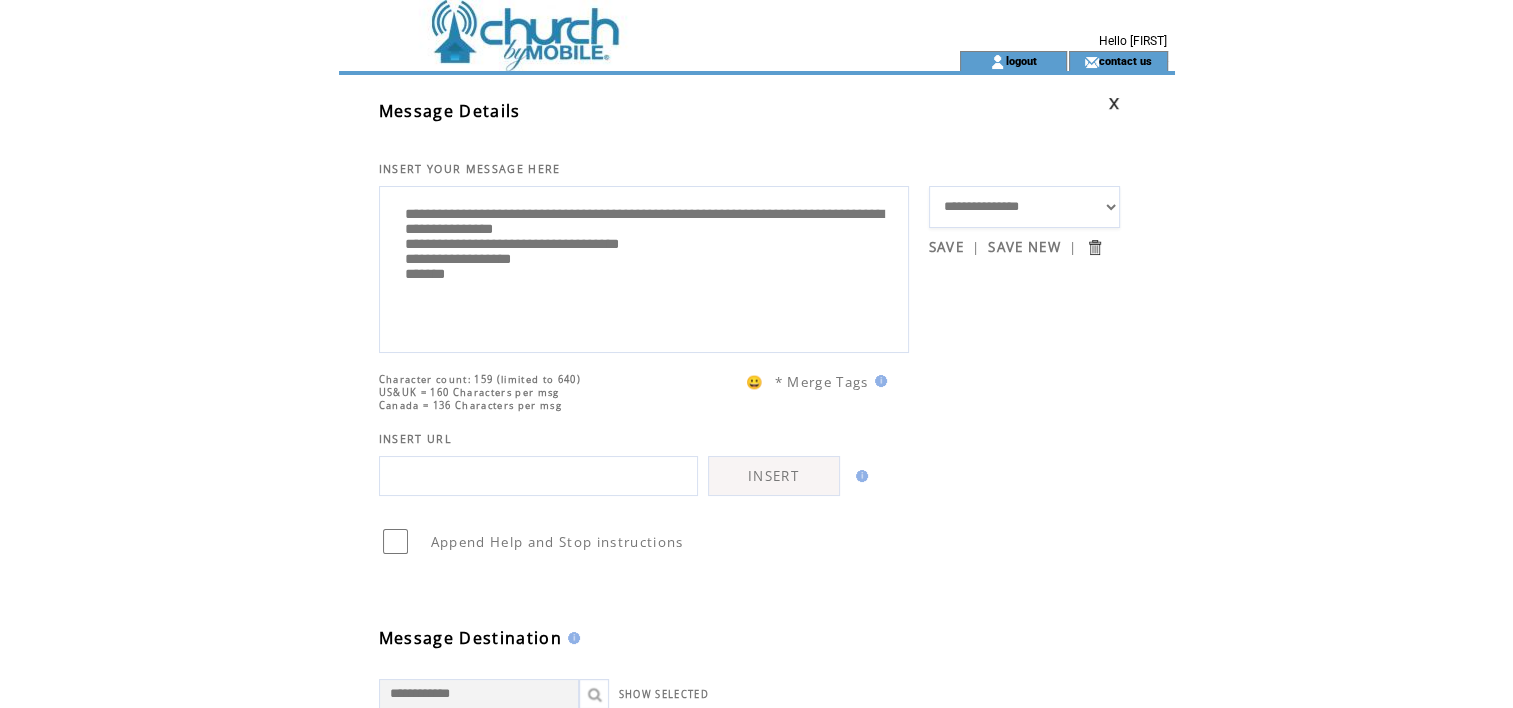 click on "**********" at bounding box center (644, 267) 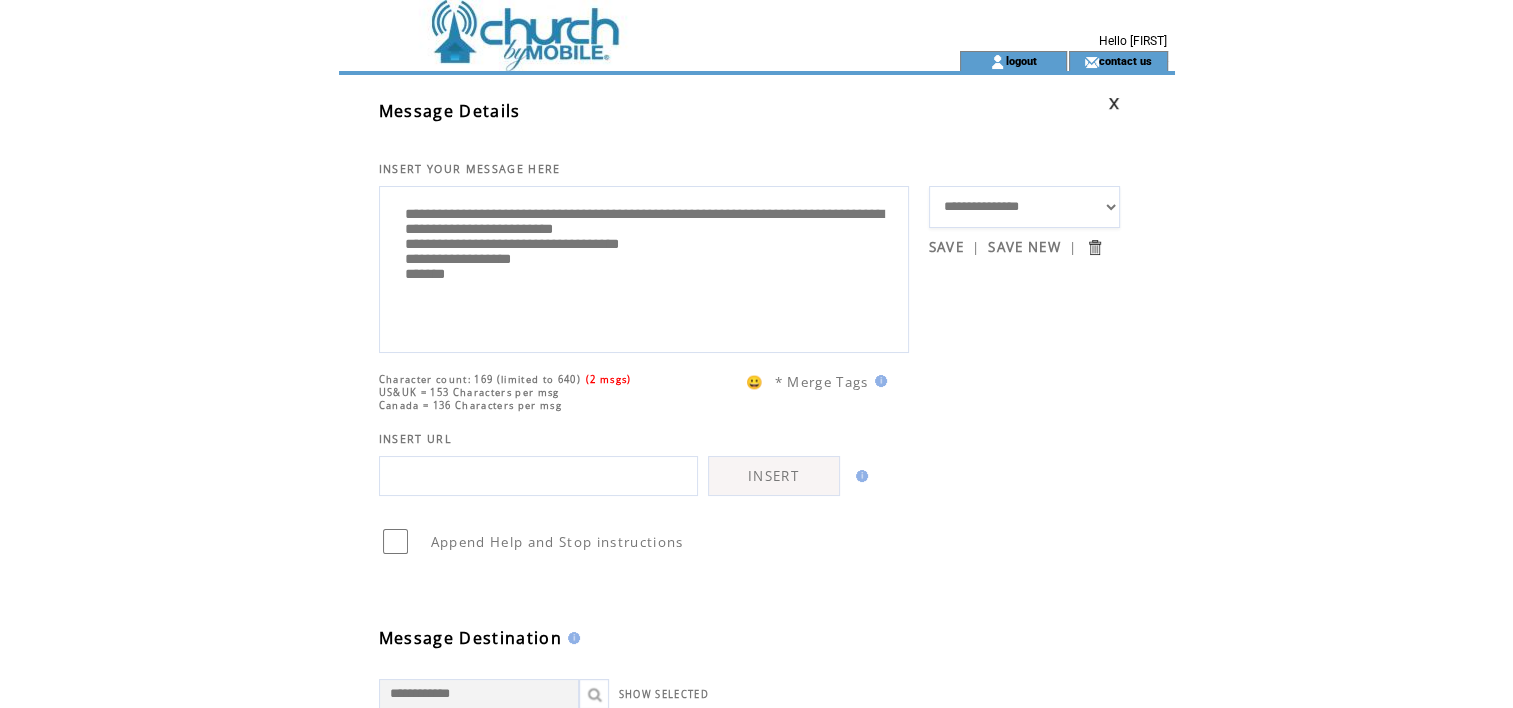 click on "**********" at bounding box center [644, 267] 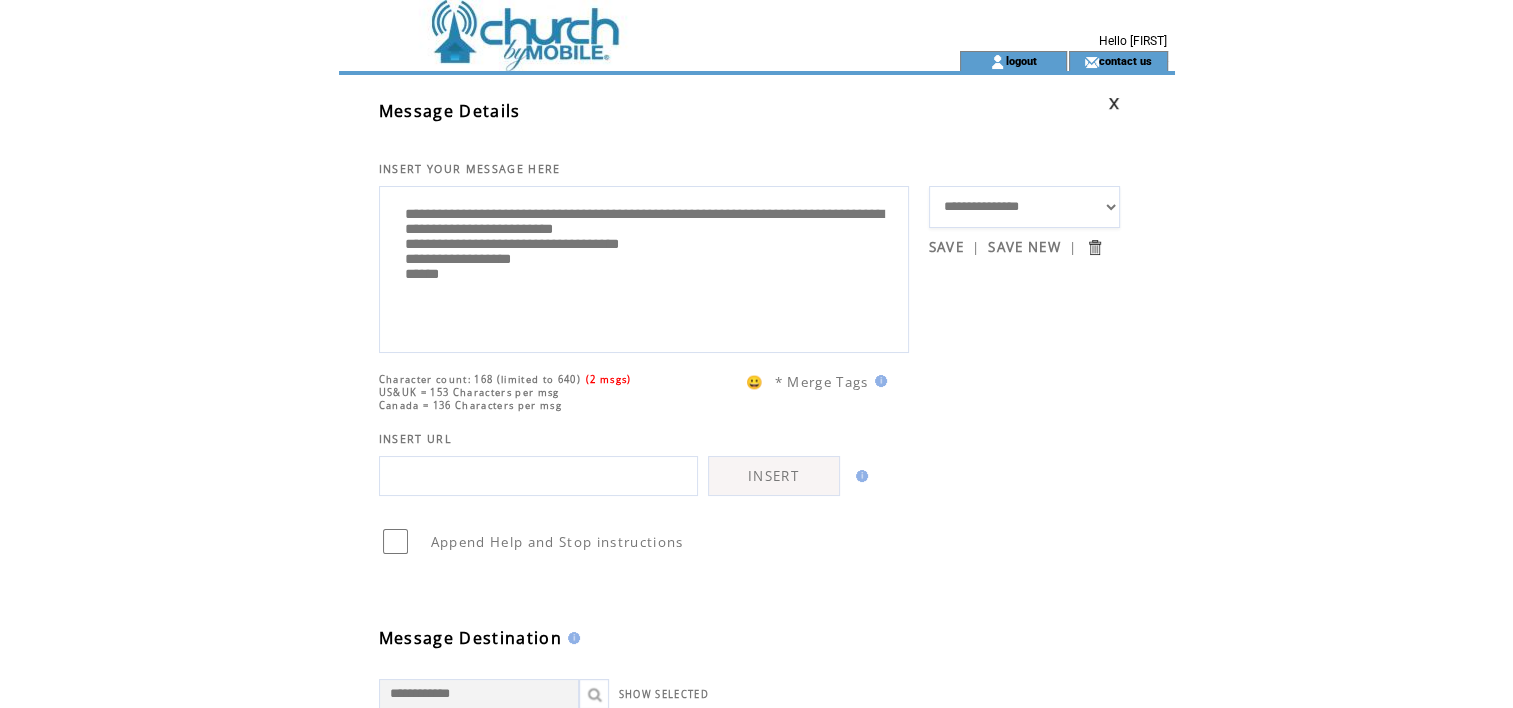 click on "**********" at bounding box center (644, 267) 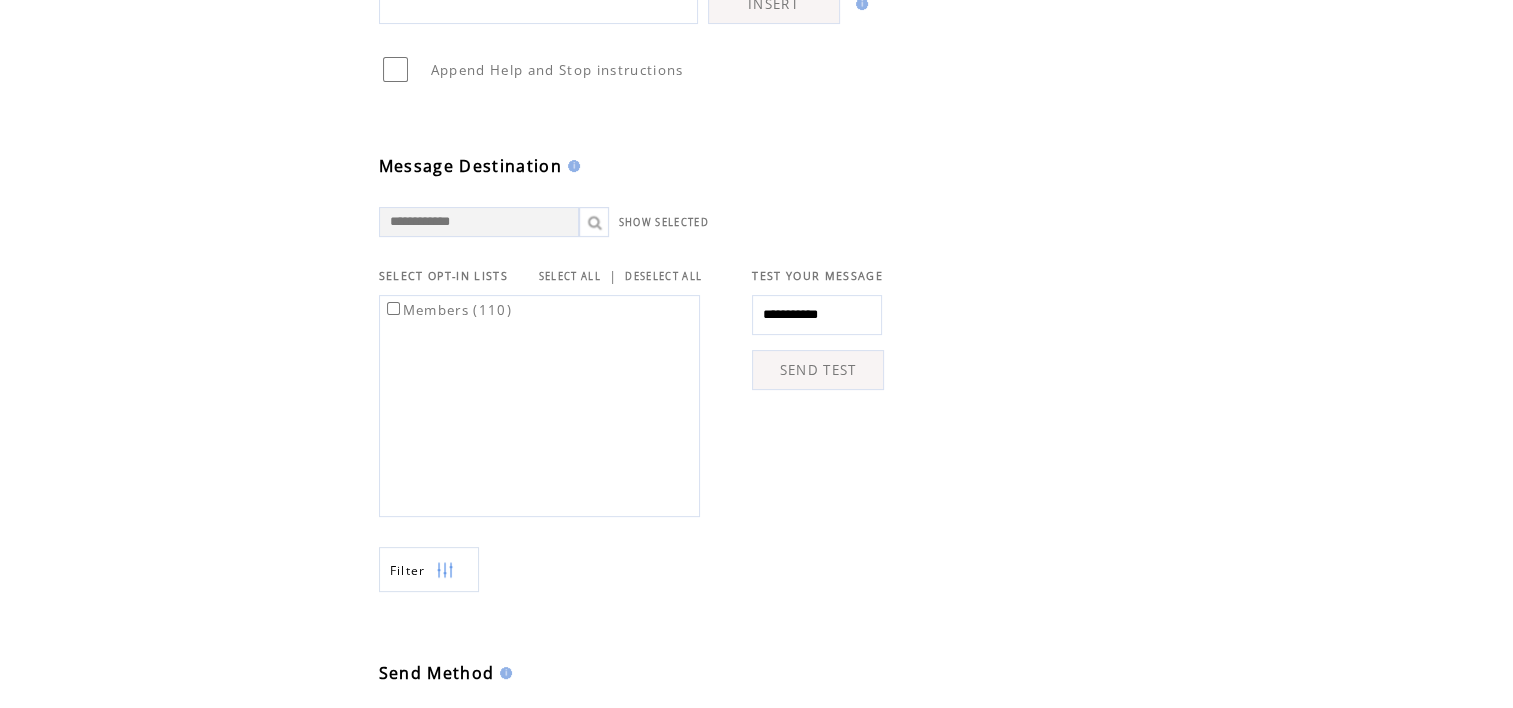 scroll, scrollTop: 502, scrollLeft: 0, axis: vertical 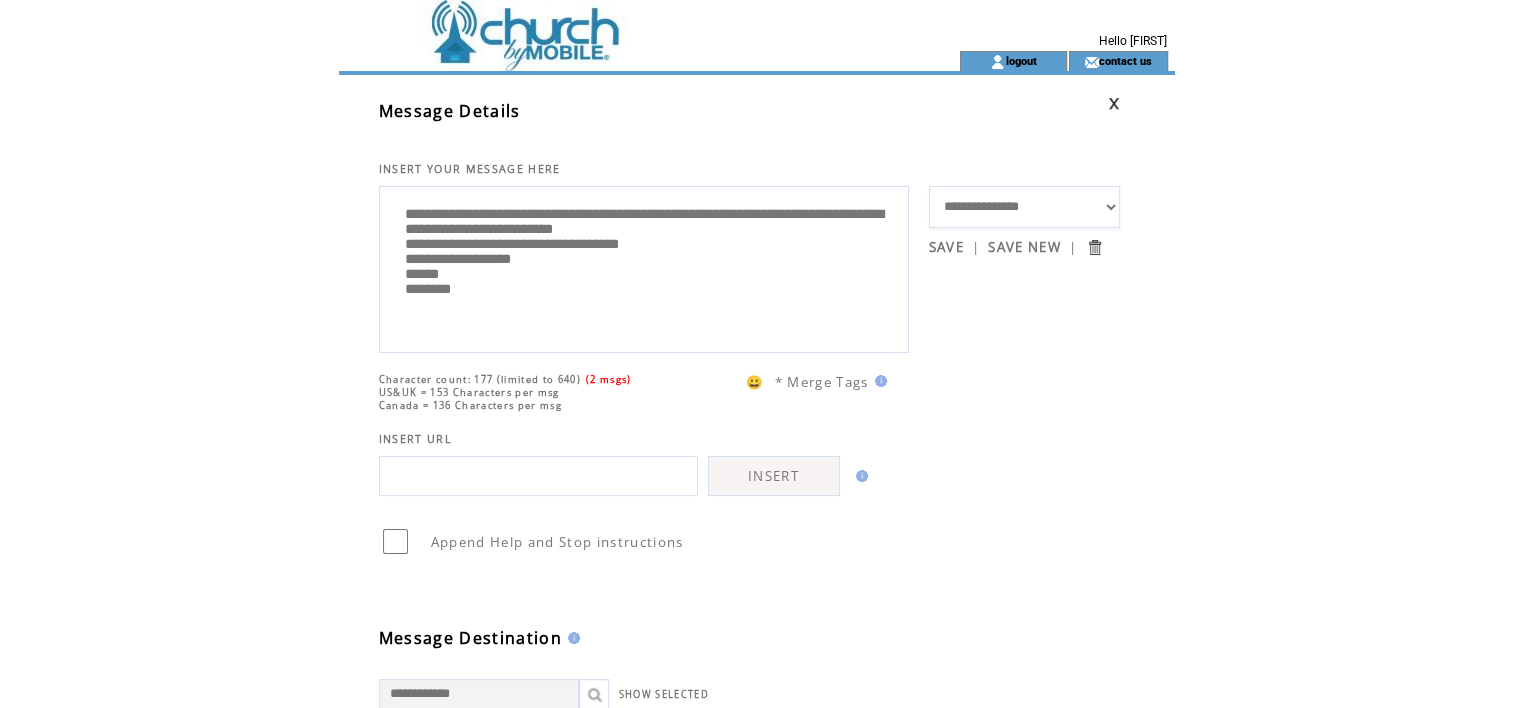 click on "**********" at bounding box center [644, 267] 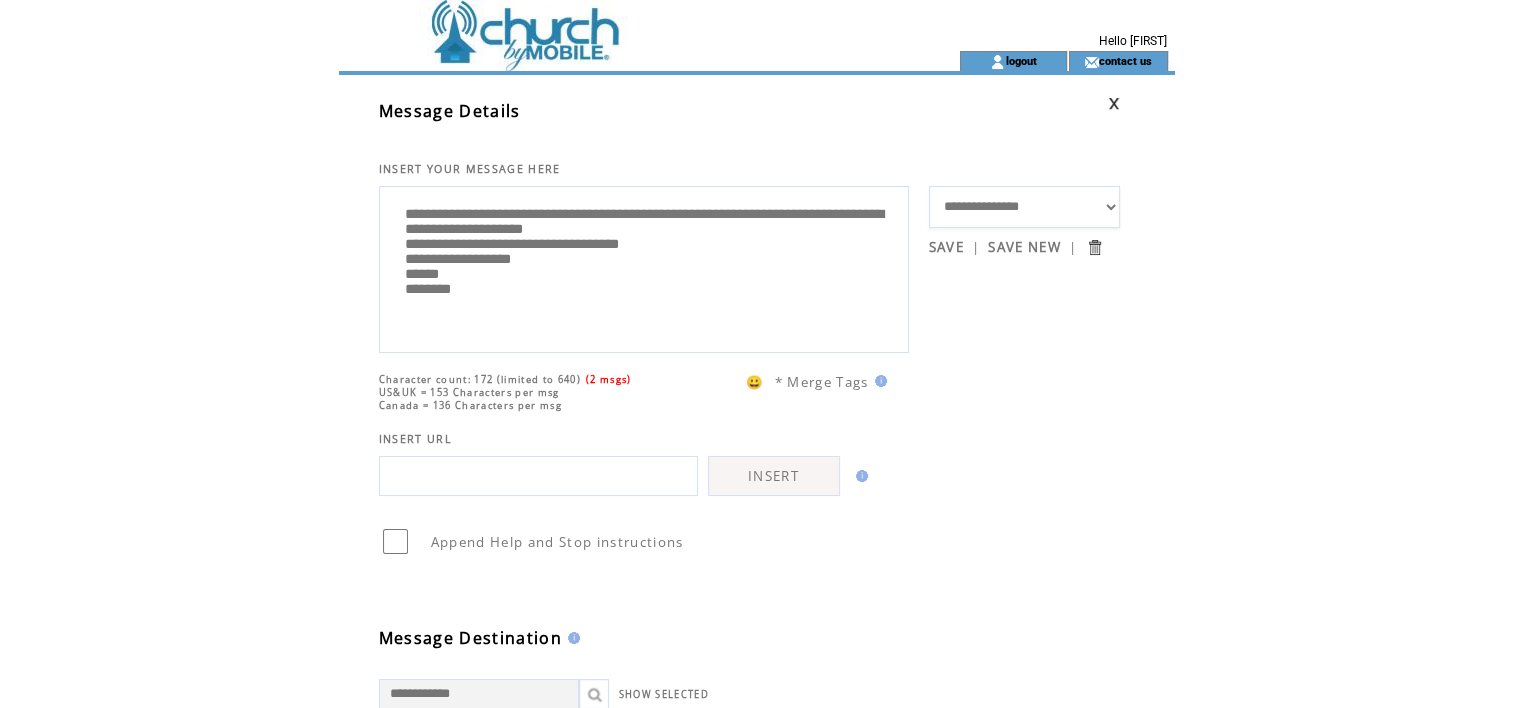 click on "**********" at bounding box center [644, 267] 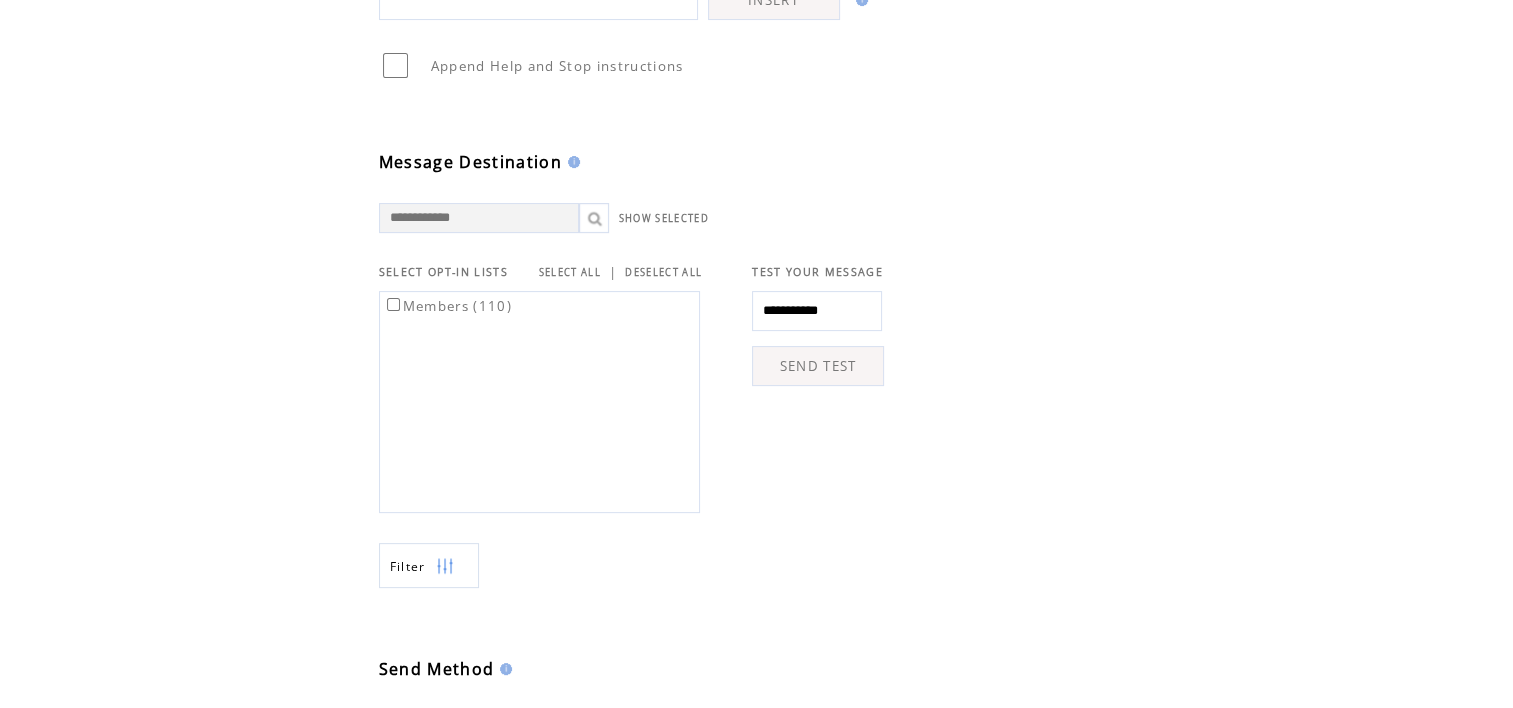 scroll, scrollTop: 511, scrollLeft: 0, axis: vertical 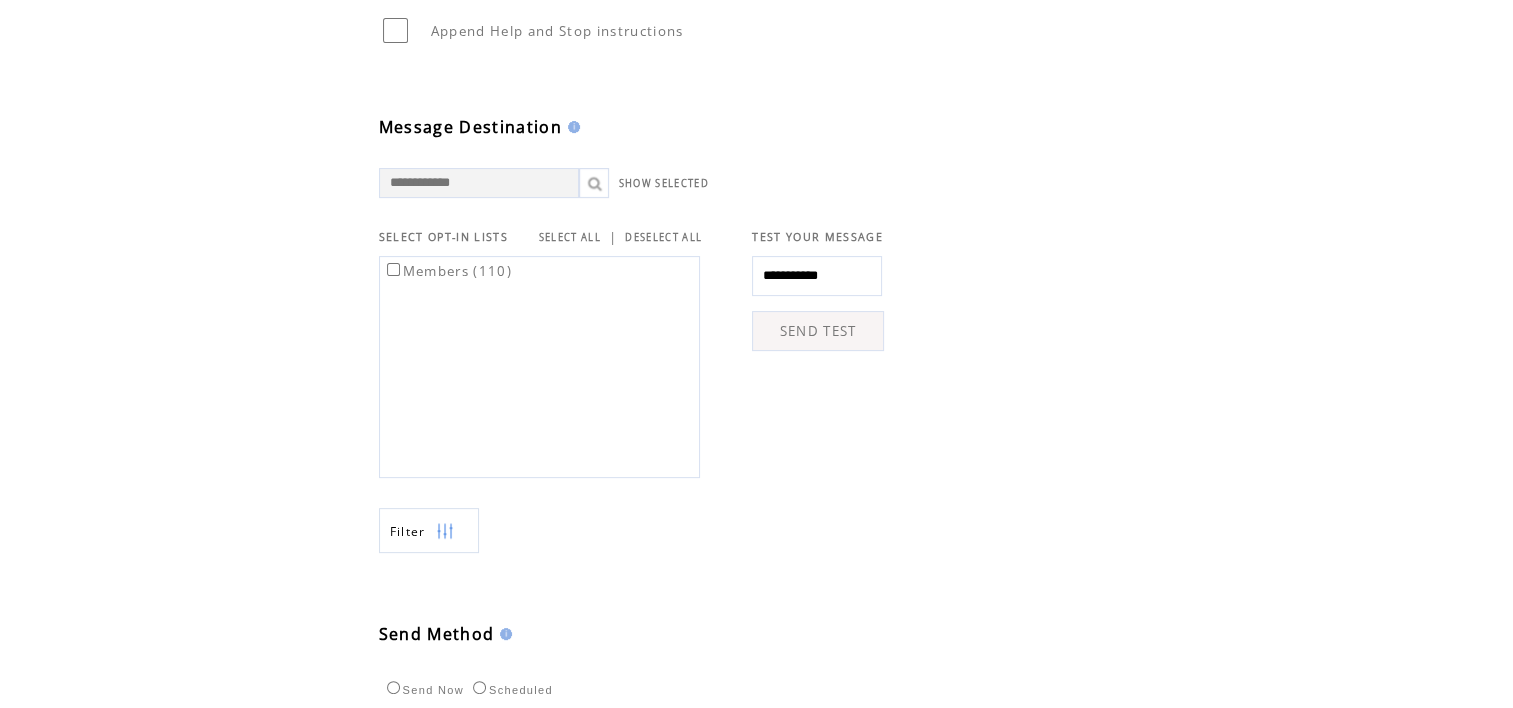 type on "**********" 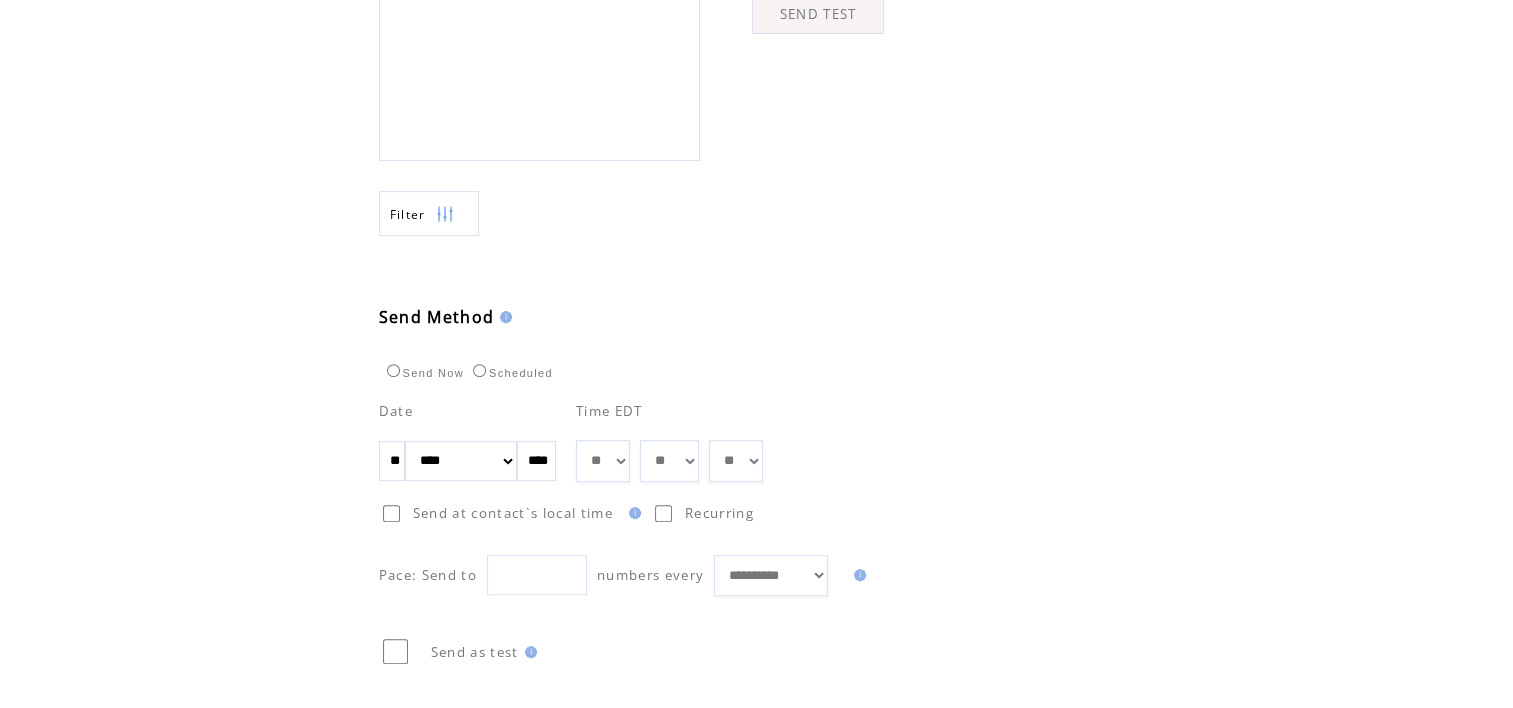 scroll, scrollTop: 824, scrollLeft: 0, axis: vertical 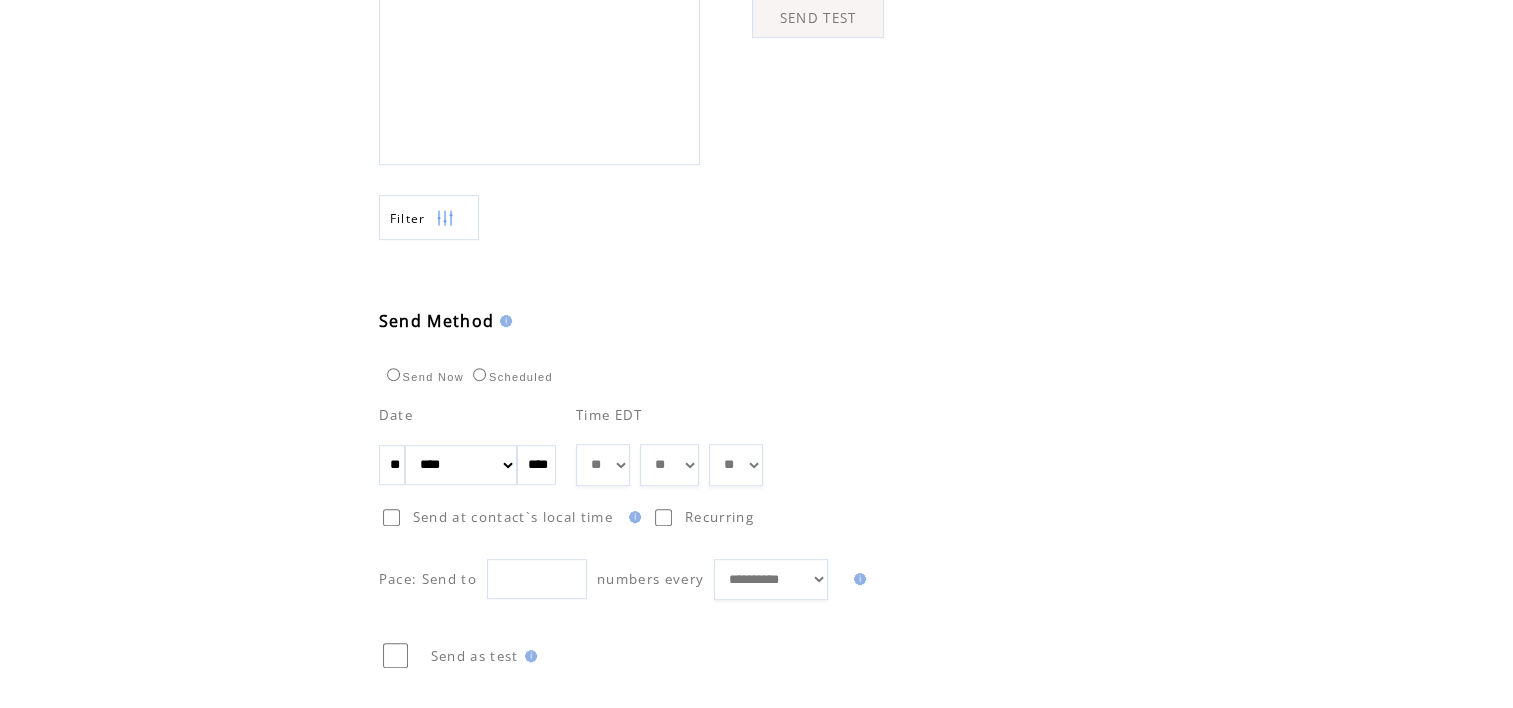 click on "** 	 ** 	 ** 	 ** 	 ** 	 ** 	 ** 	 ** 	 ** 	 ** 	 ** 	 ** 	 **" at bounding box center (603, 465) 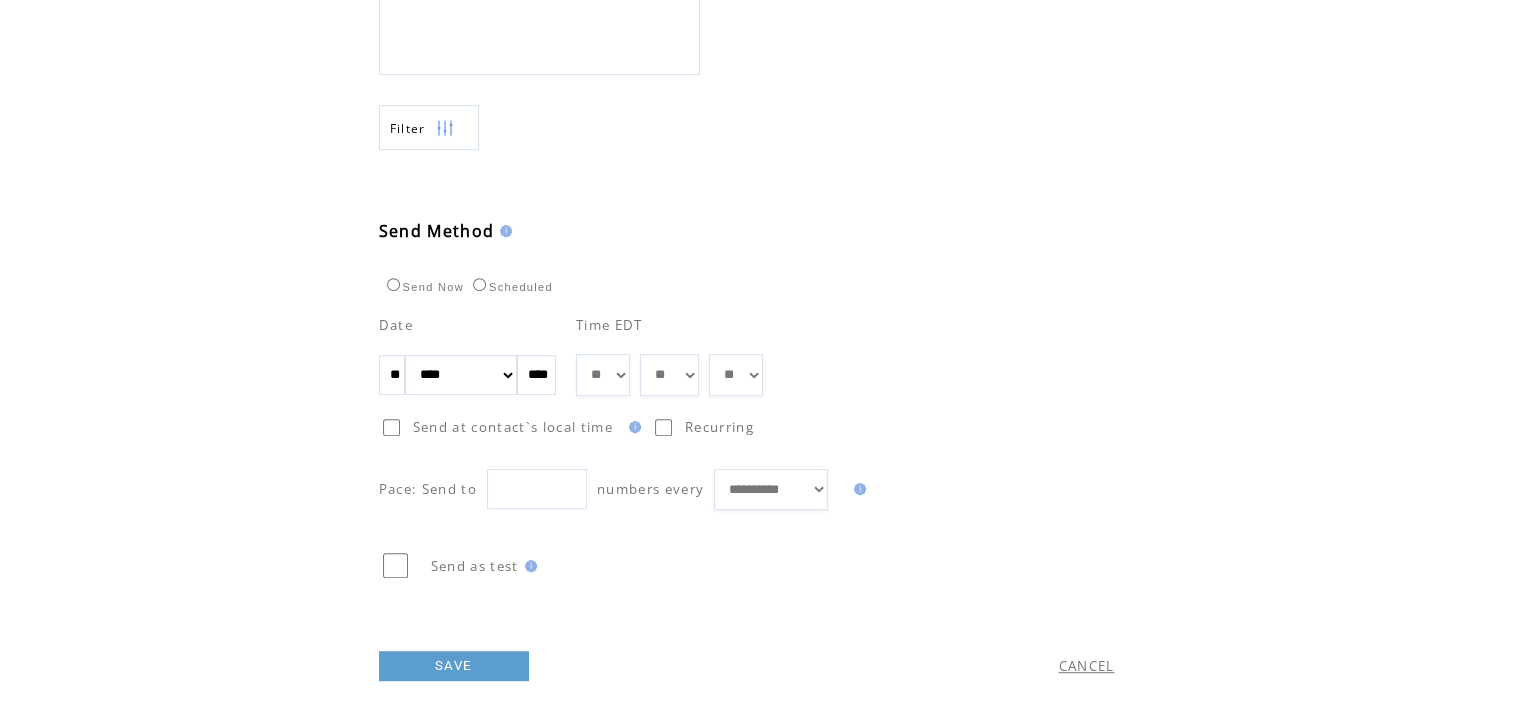 scroll, scrollTop: 934, scrollLeft: 0, axis: vertical 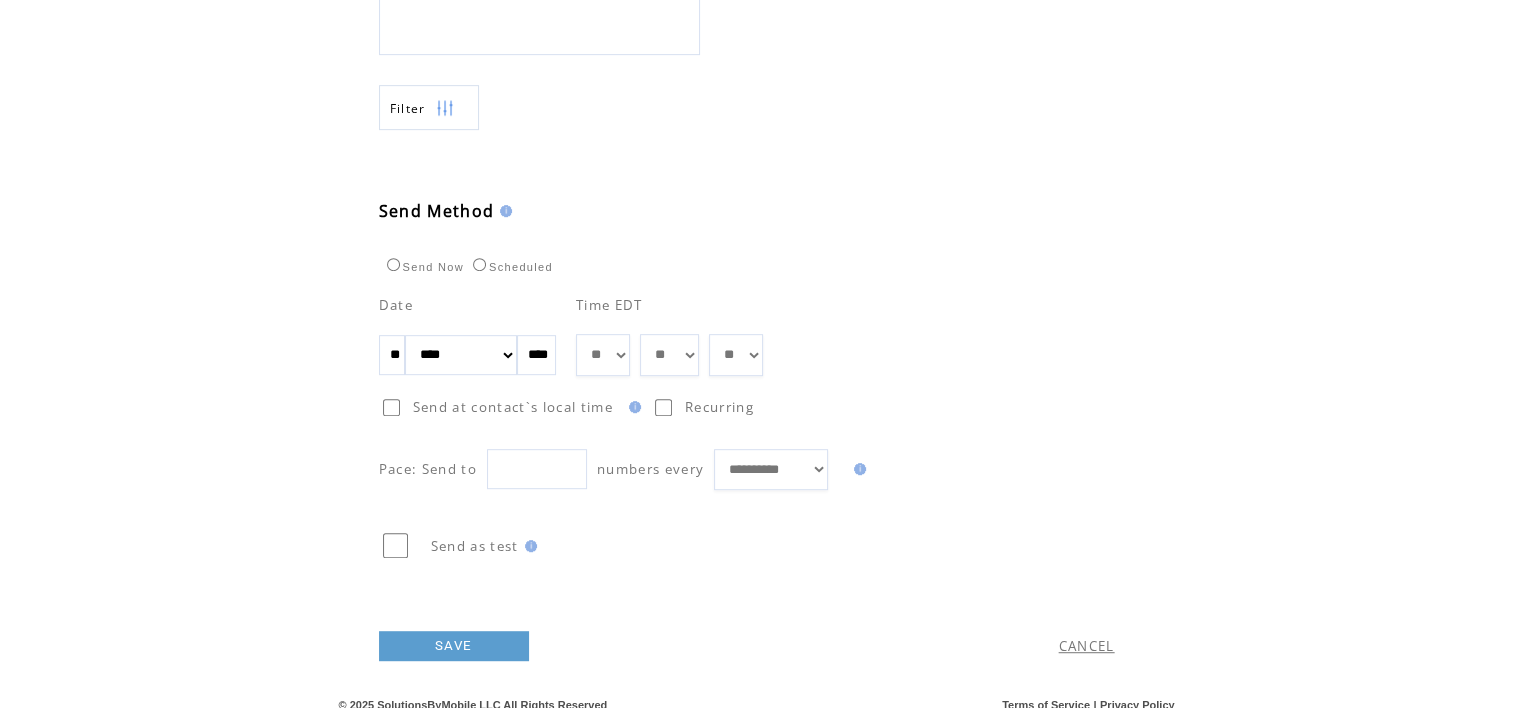 click on "SAVE" at bounding box center (454, 646) 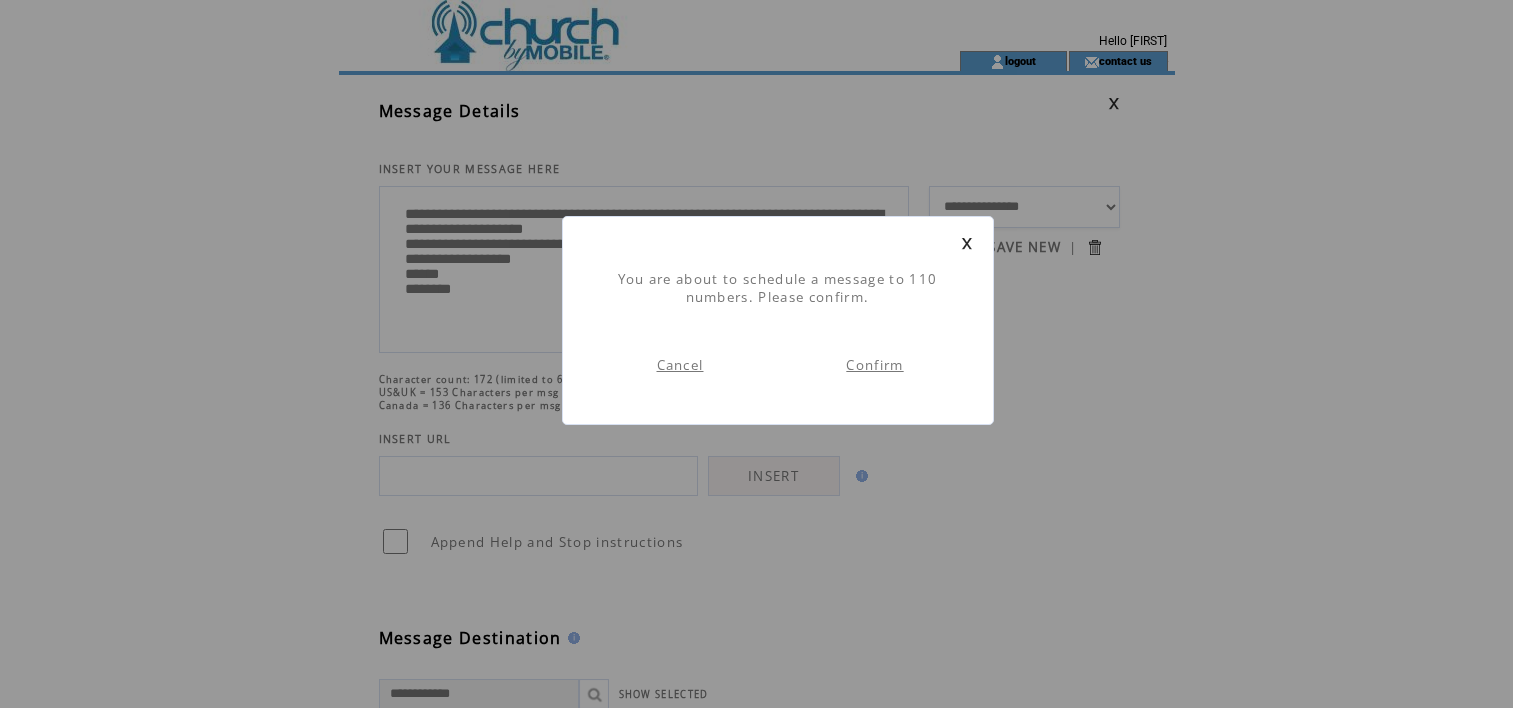 scroll, scrollTop: 0, scrollLeft: 0, axis: both 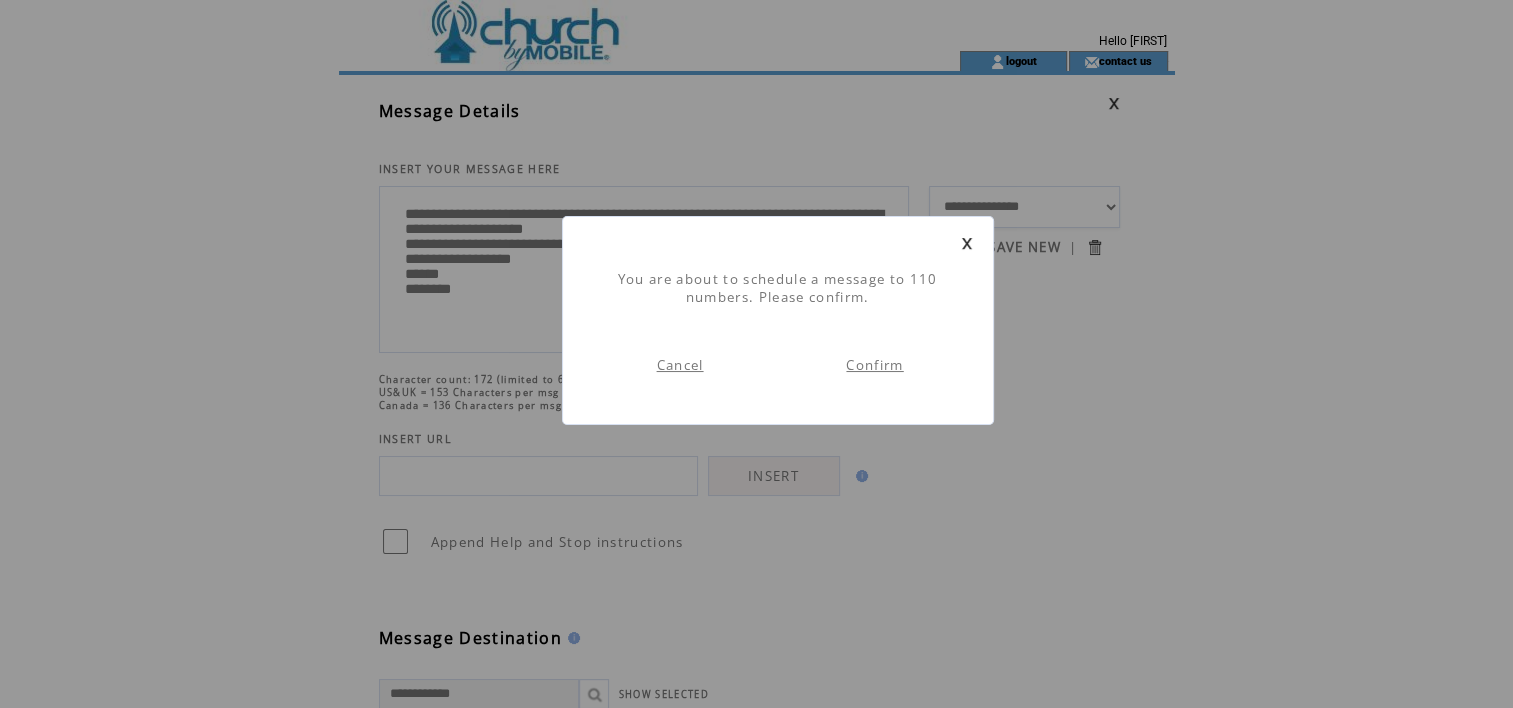 click on "Confirm" at bounding box center (874, 365) 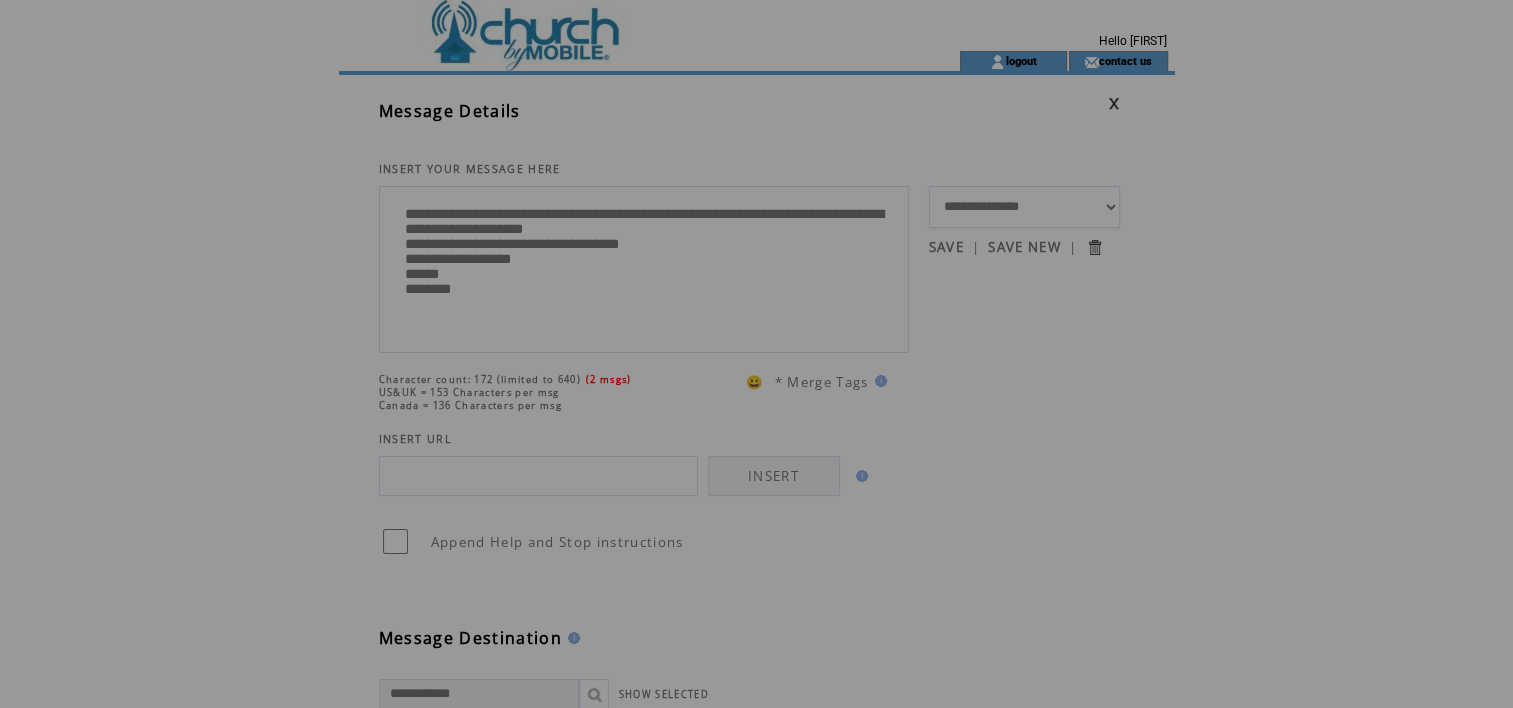scroll, scrollTop: 0, scrollLeft: 0, axis: both 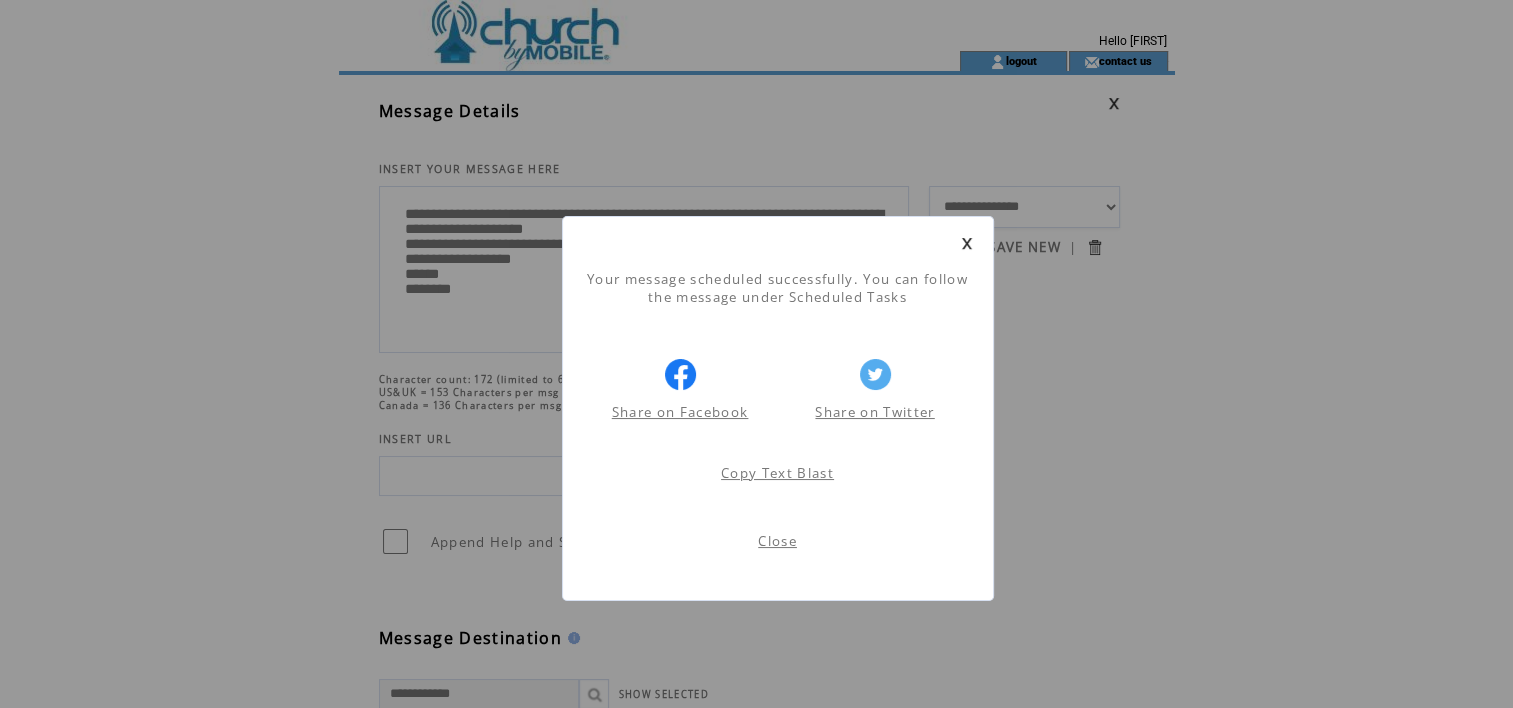 click on "Close" at bounding box center (778, 546) 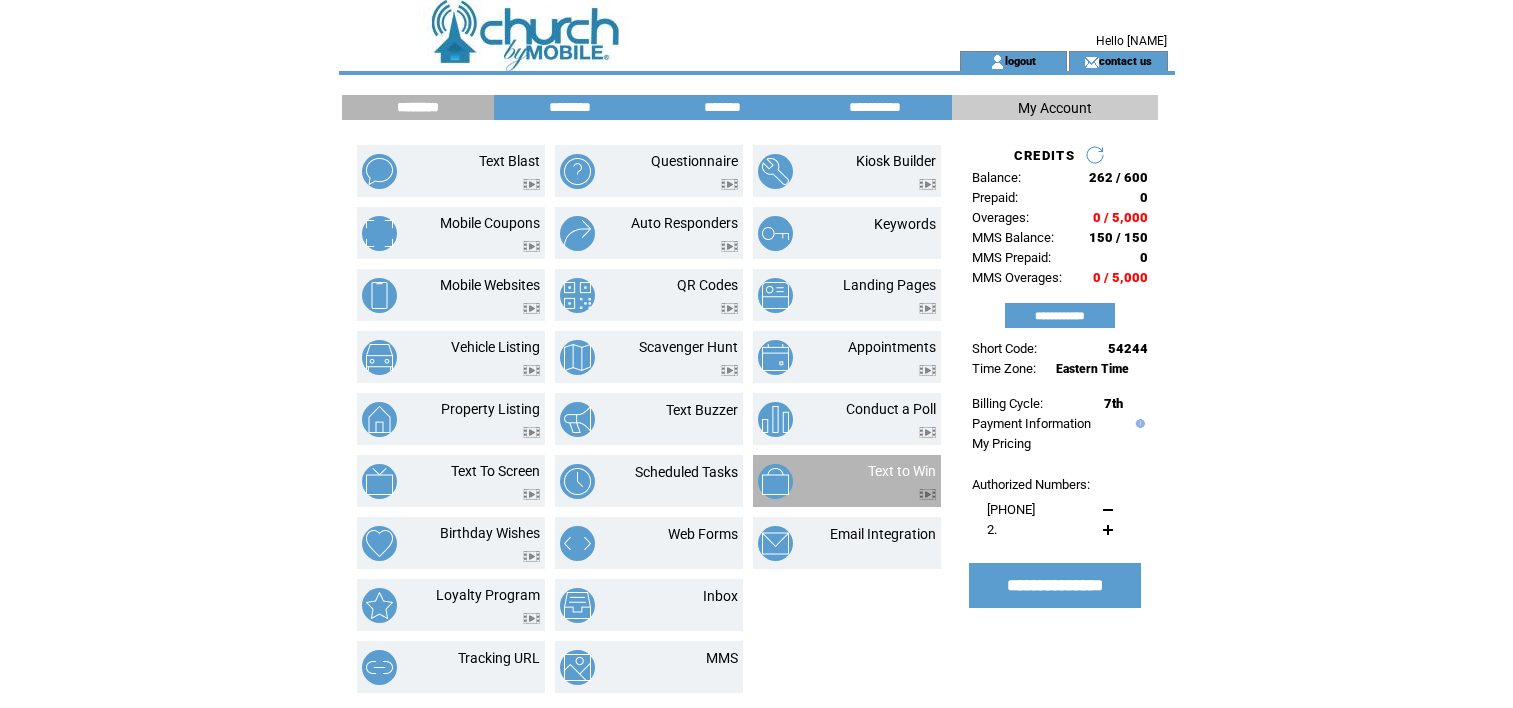 scroll, scrollTop: 0, scrollLeft: 0, axis: both 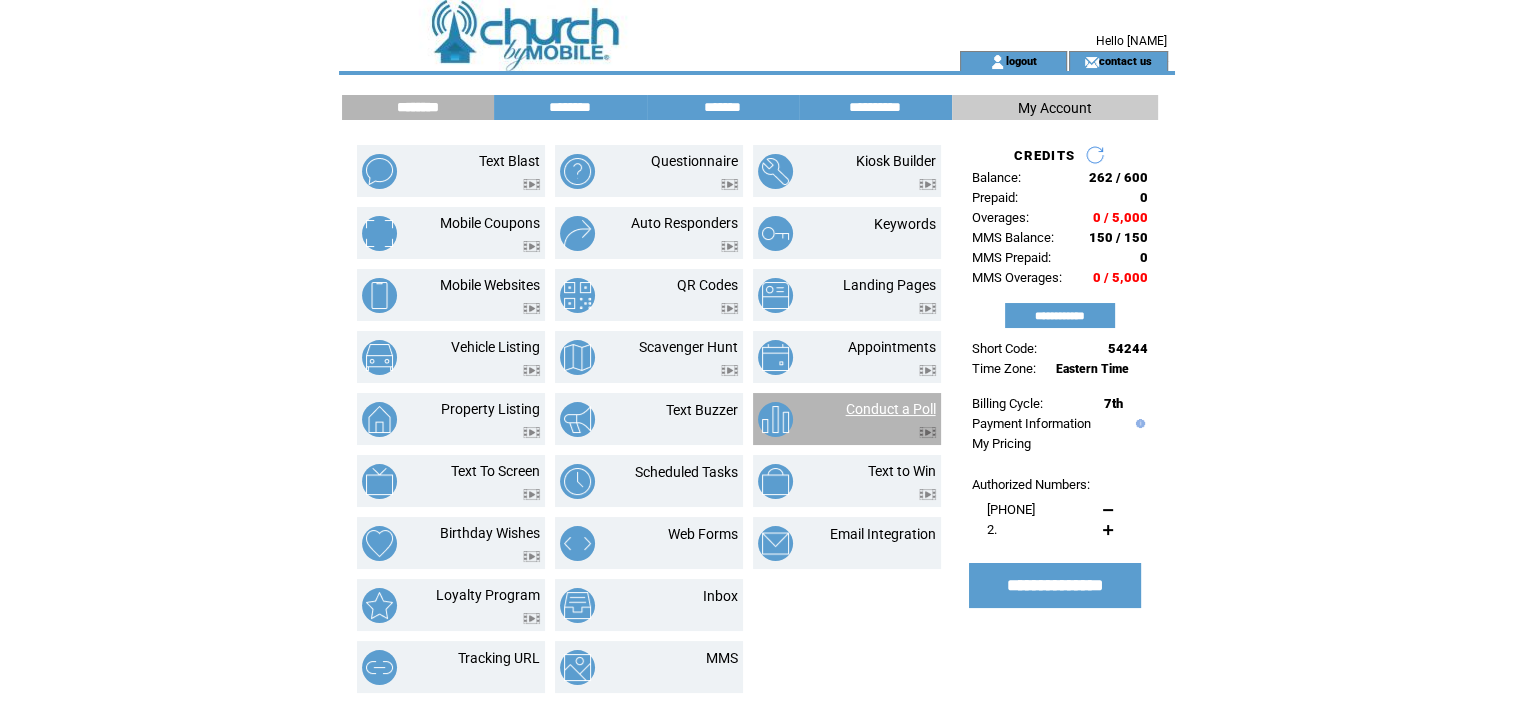 click on "Conduct a Poll" at bounding box center (891, 409) 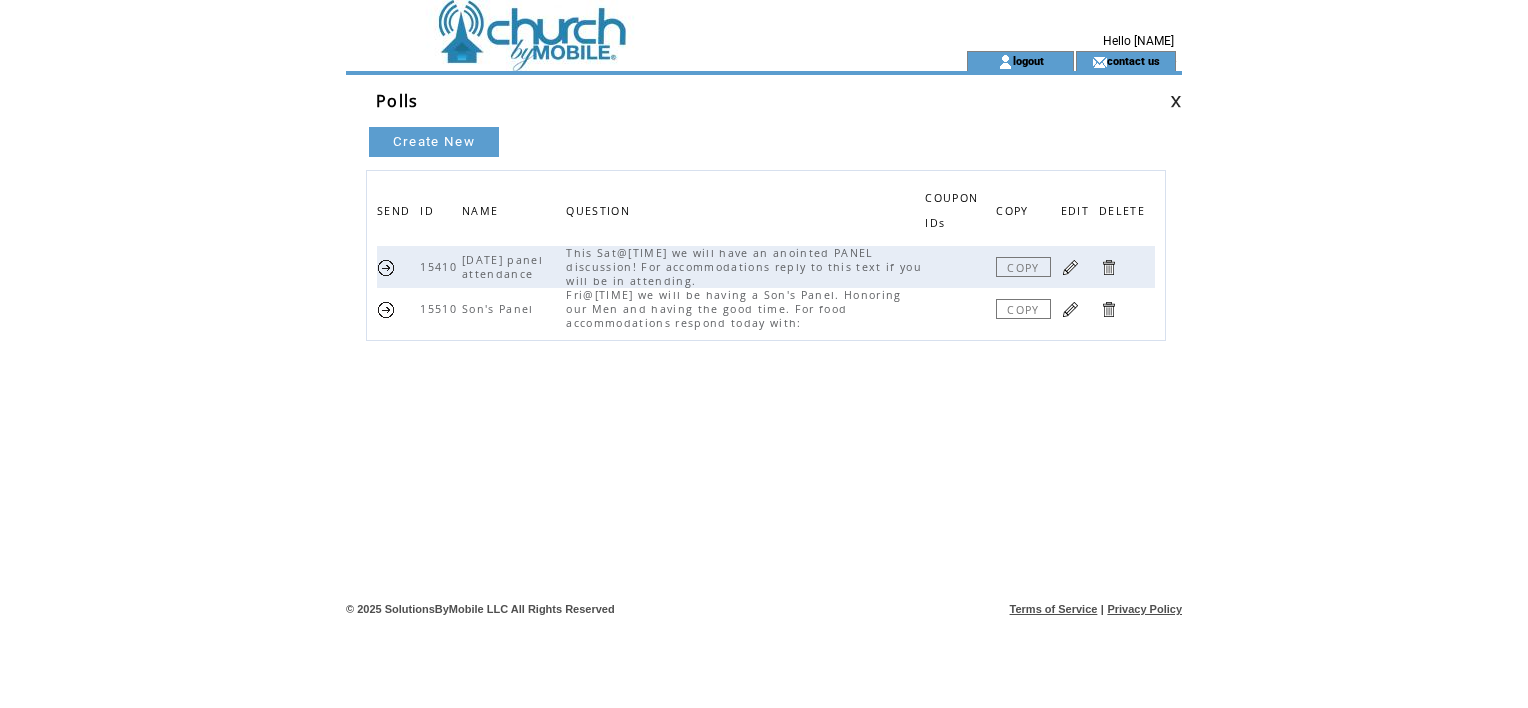 scroll, scrollTop: 0, scrollLeft: 0, axis: both 